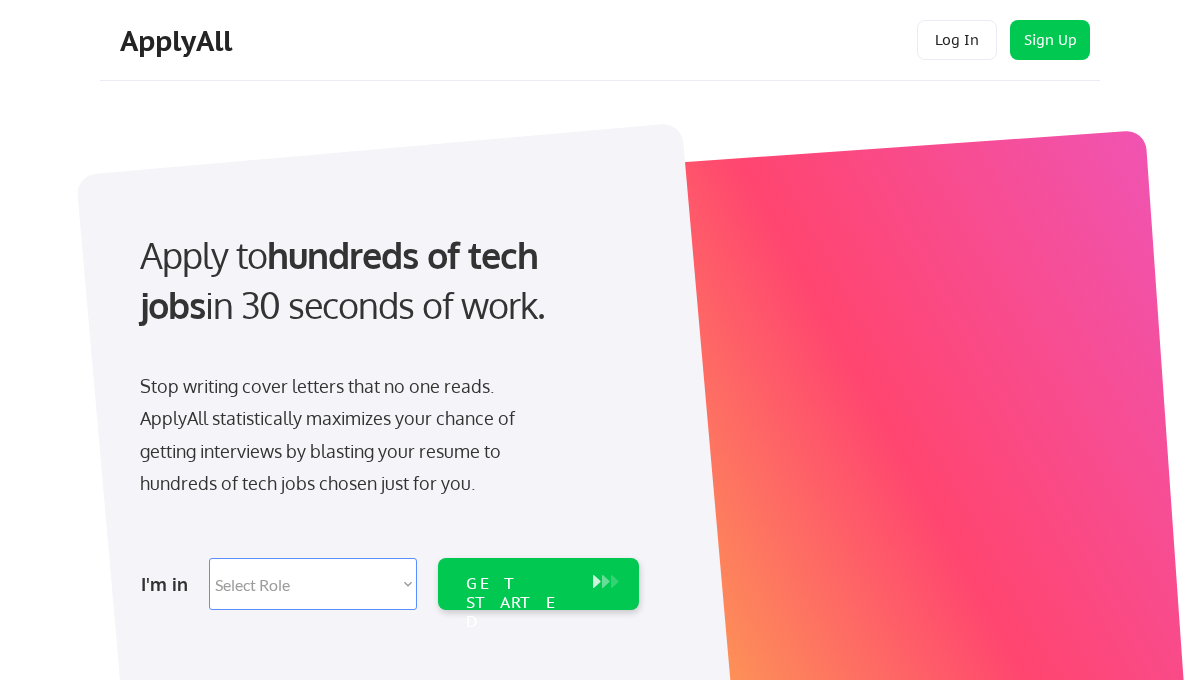 scroll, scrollTop: 0, scrollLeft: 0, axis: both 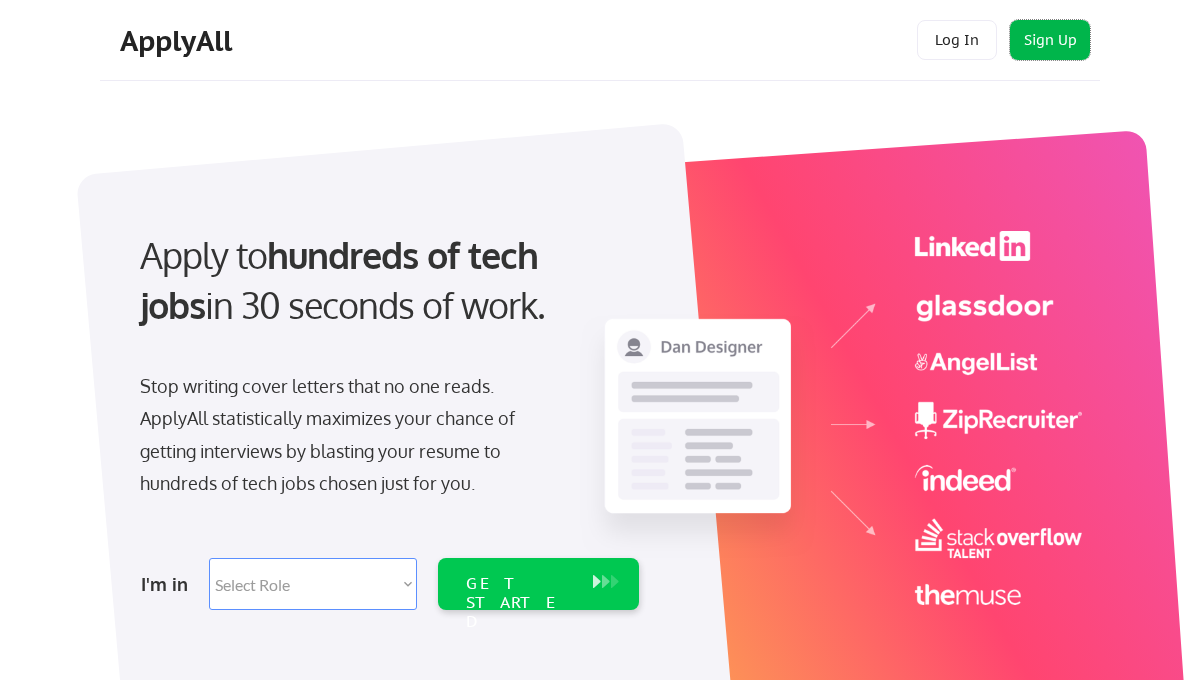 click on "Sign Up" at bounding box center [1050, 40] 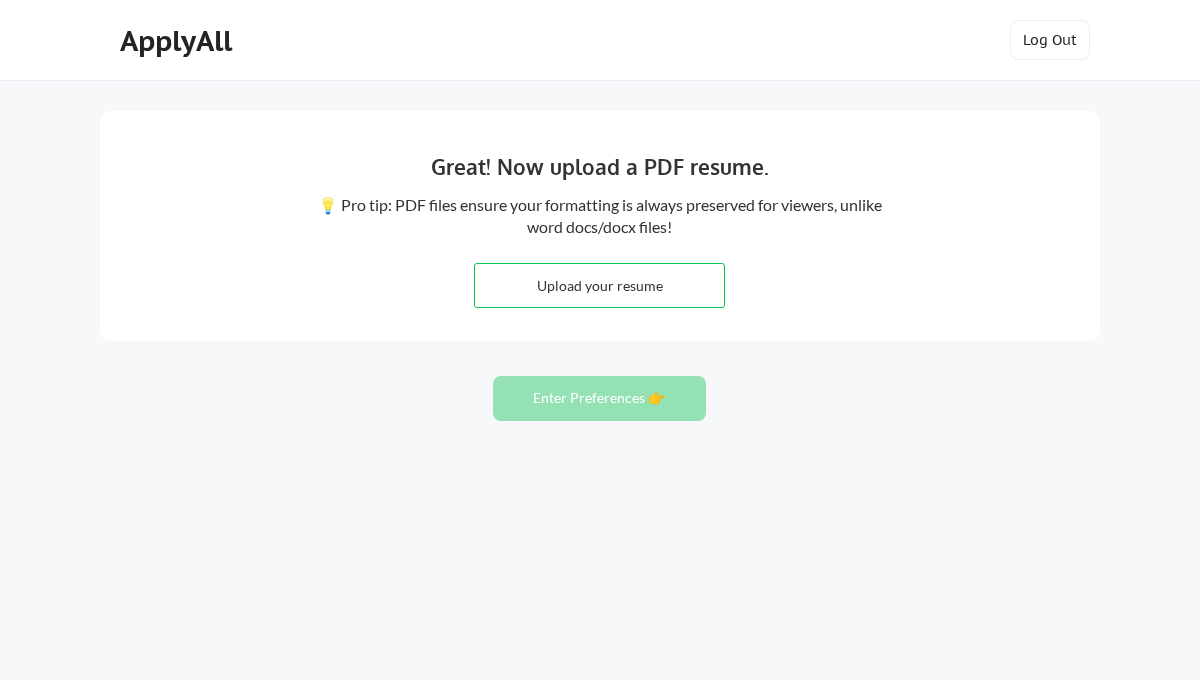 scroll, scrollTop: 0, scrollLeft: 0, axis: both 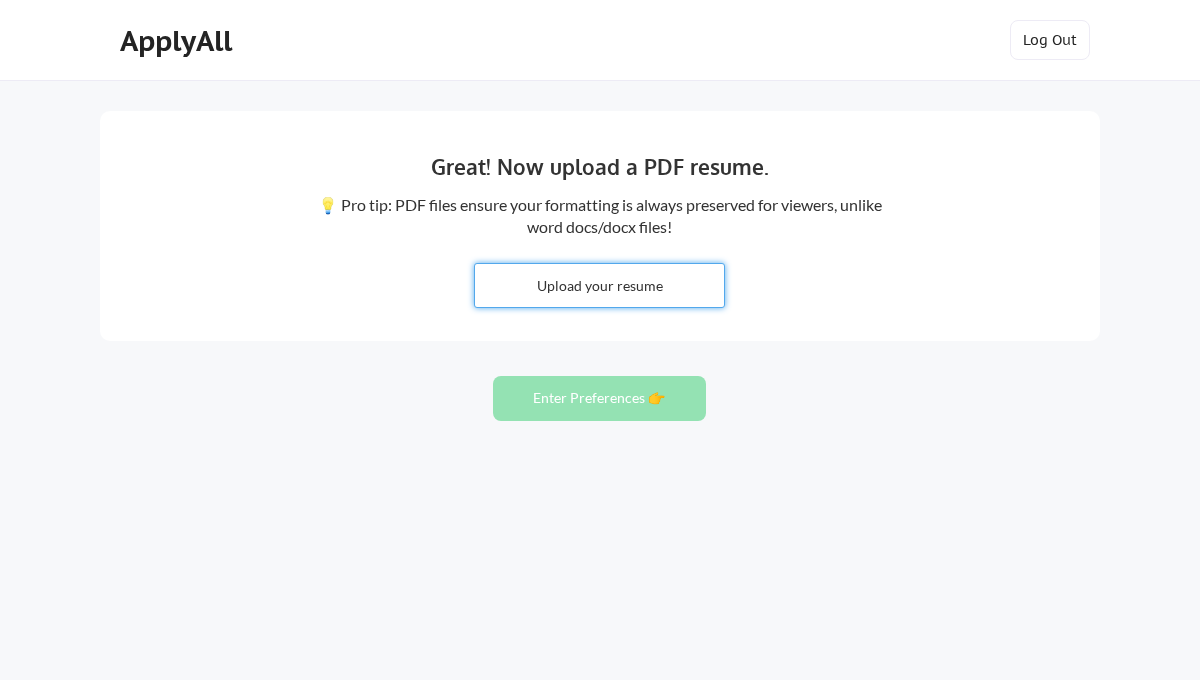 type on "C:\fakepath\Resume_Spring_Shi.pdf" 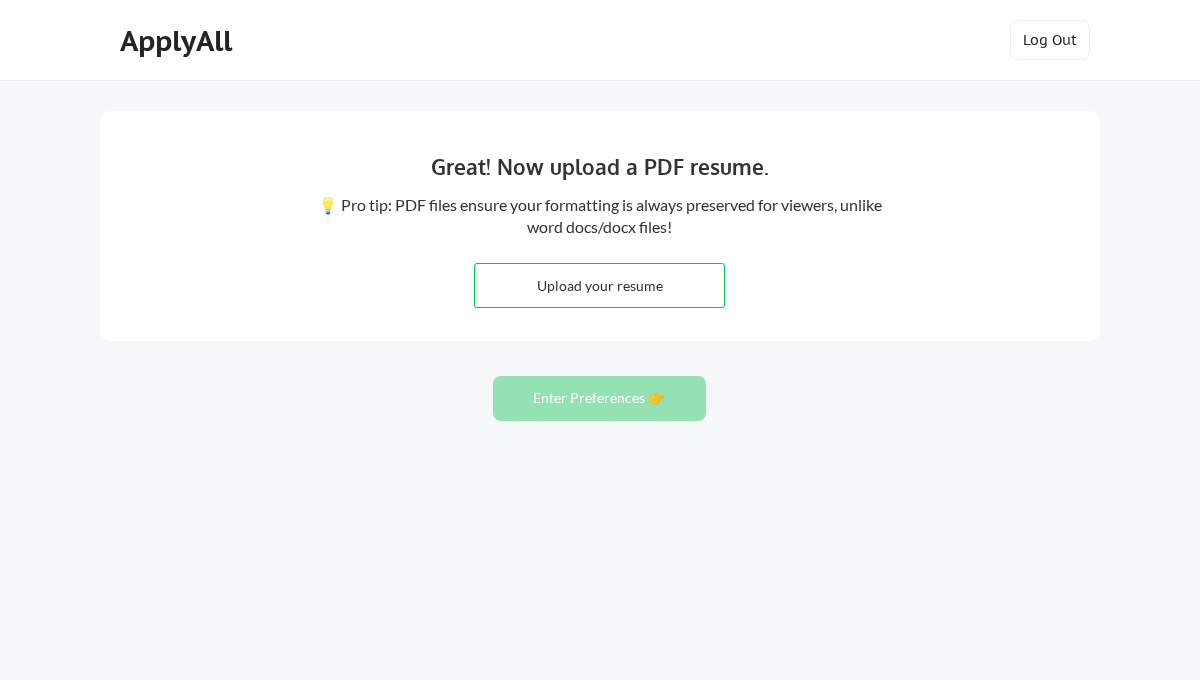 type 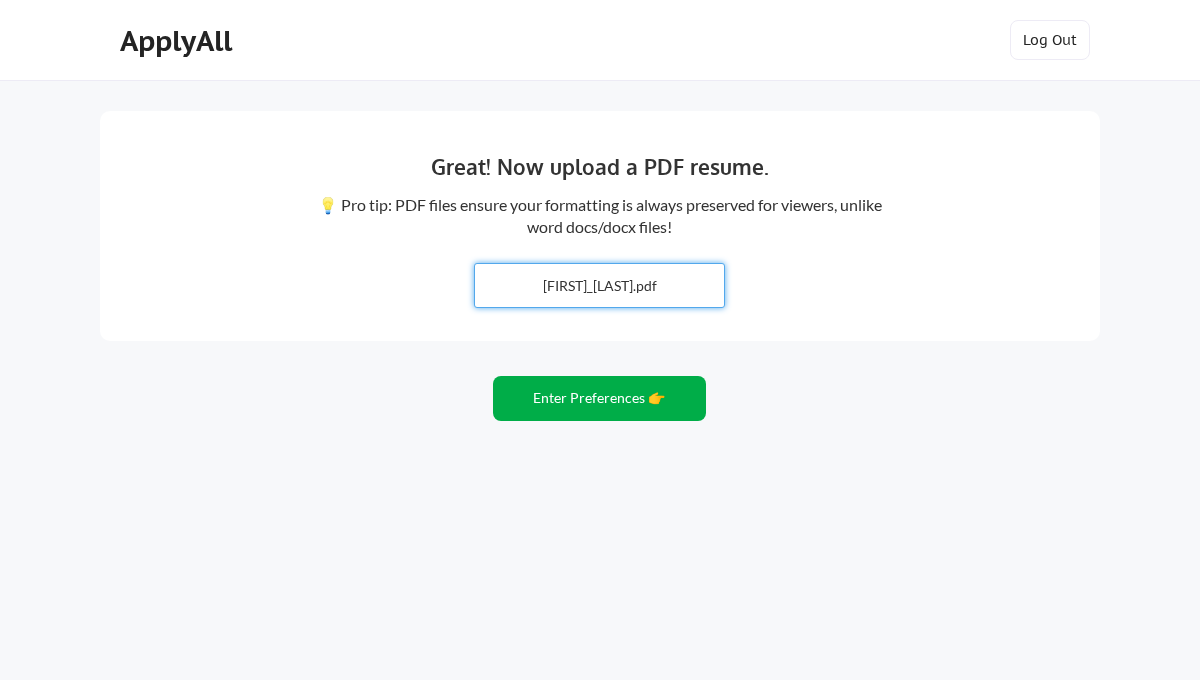 click on "Enter Preferences  👉" at bounding box center (599, 398) 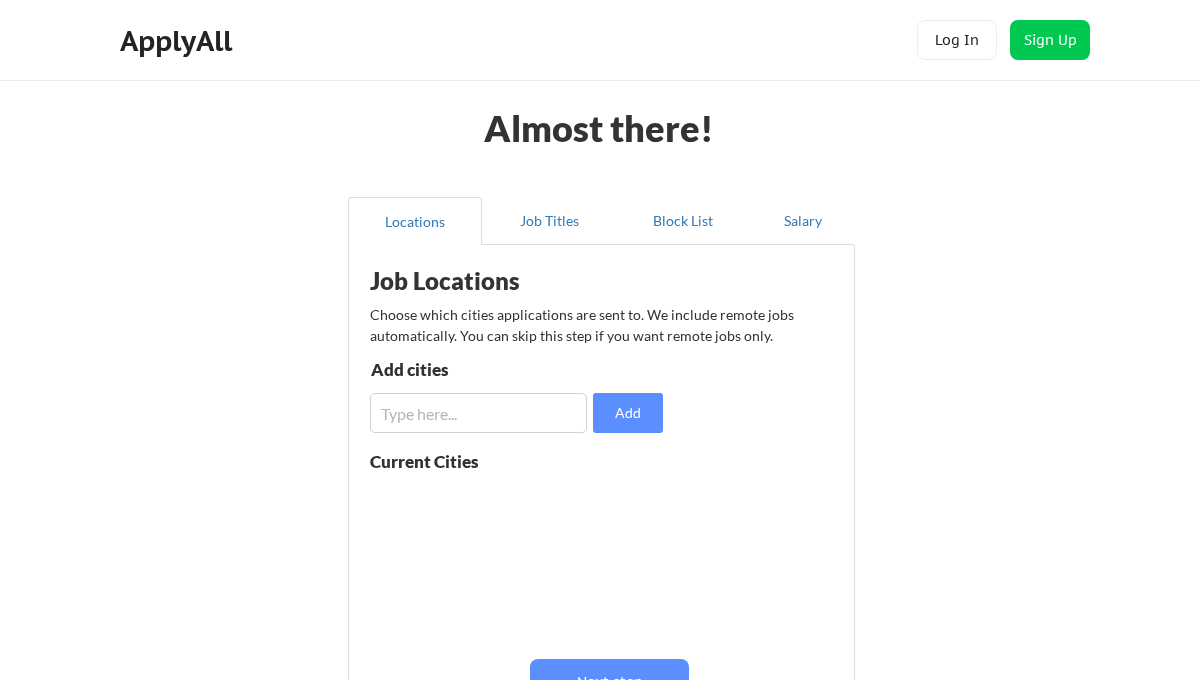 scroll, scrollTop: 0, scrollLeft: 0, axis: both 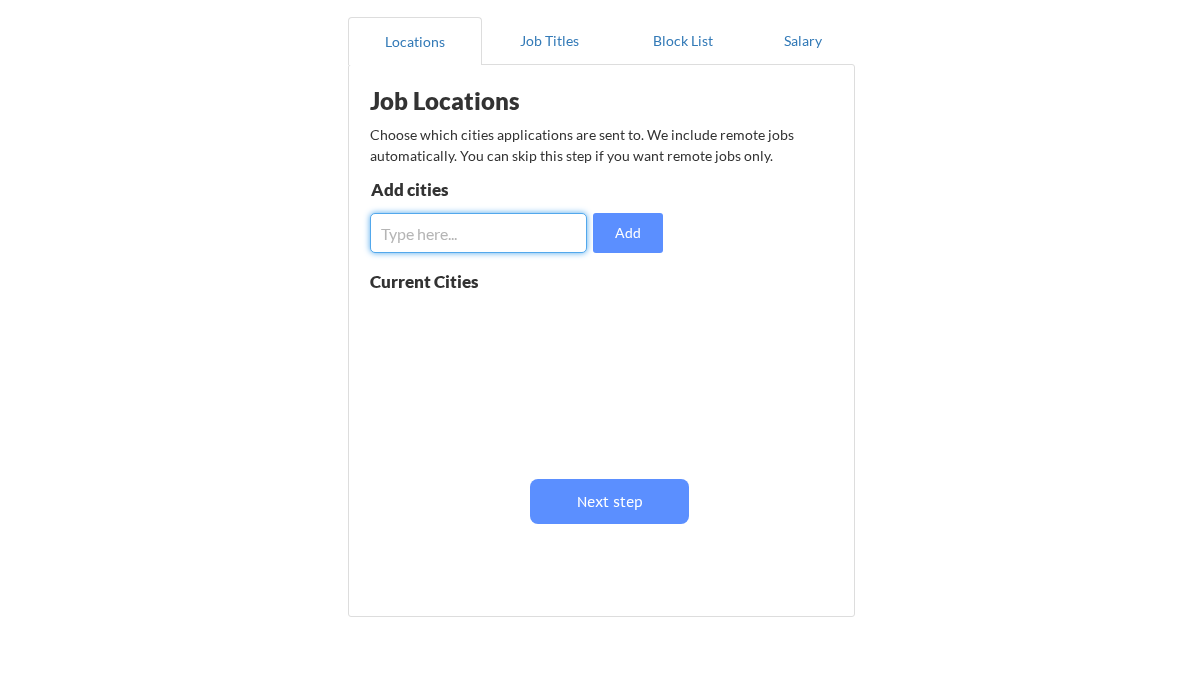 click at bounding box center (478, 233) 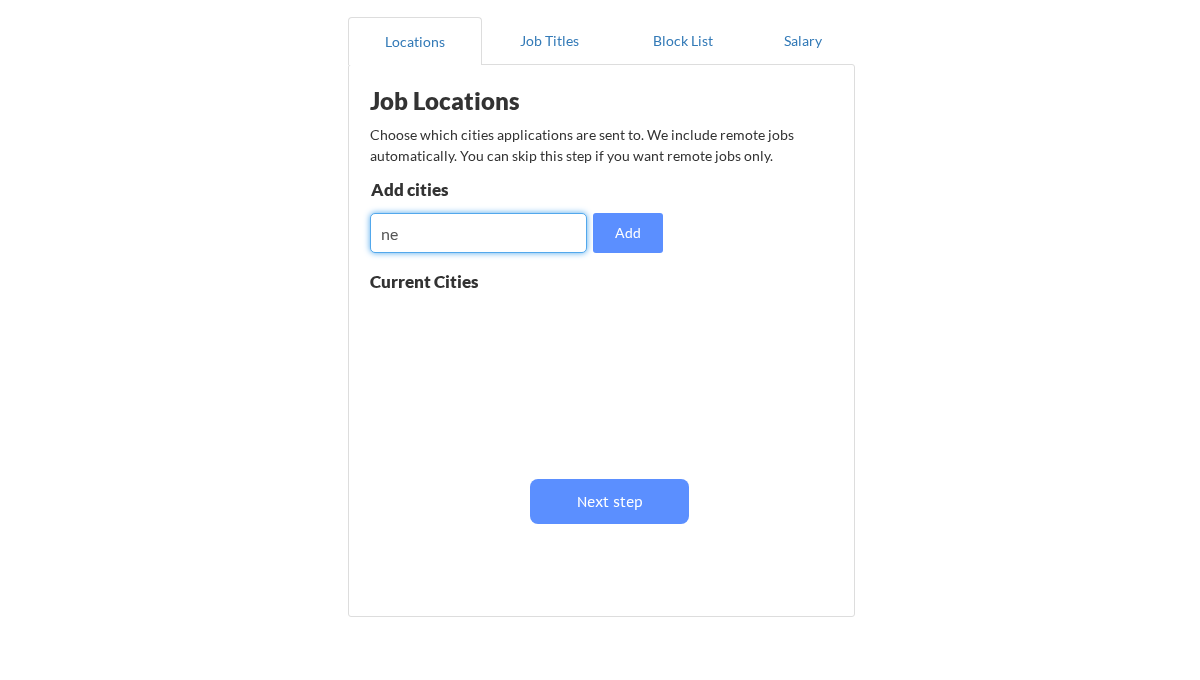 type on "n" 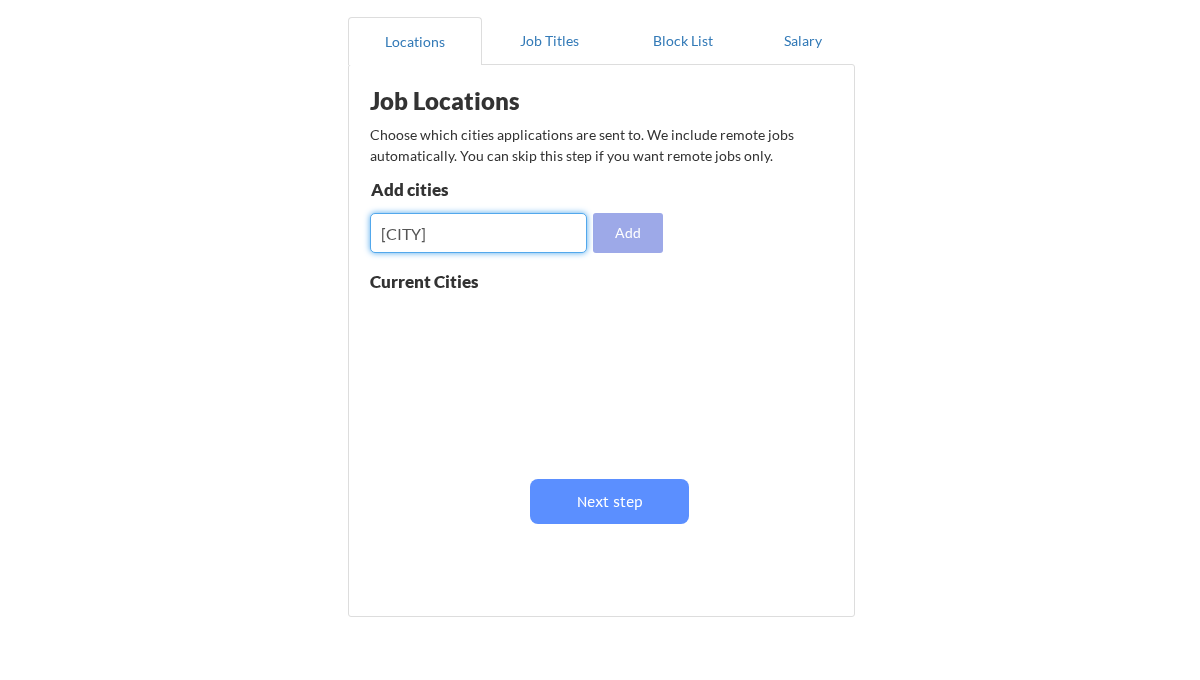 click on "Add" at bounding box center (628, 233) 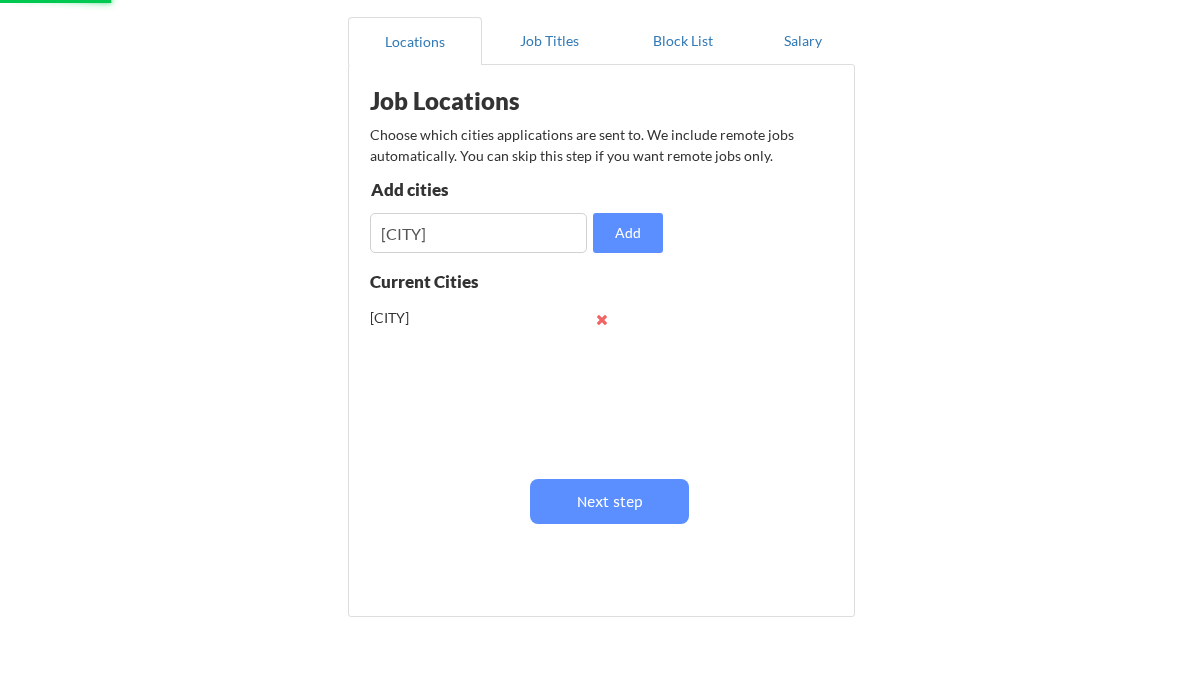 click at bounding box center (478, 233) 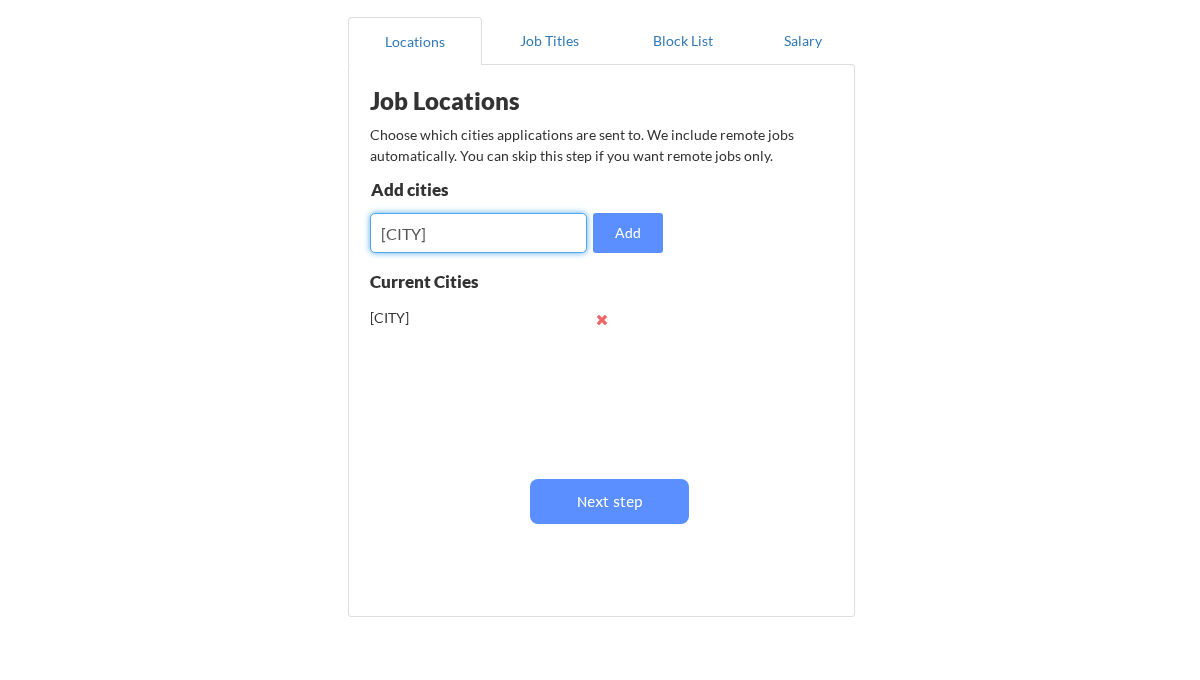 drag, startPoint x: 491, startPoint y: 238, endPoint x: 320, endPoint y: 237, distance: 171.00293 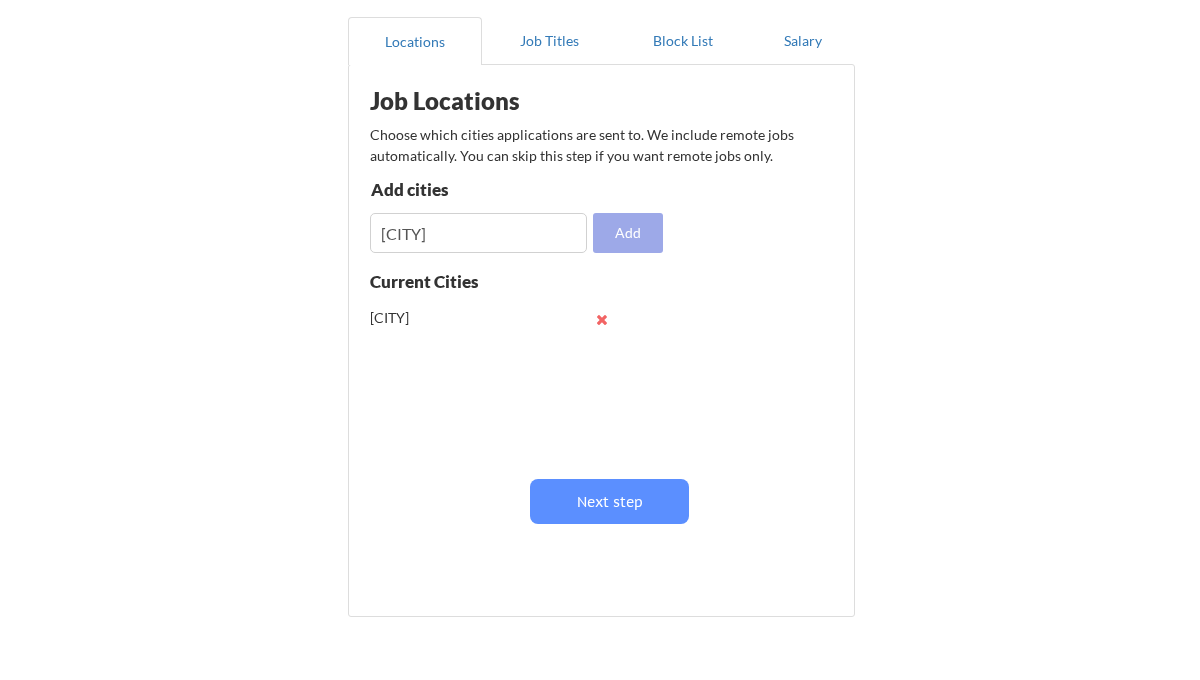 click on "Add" at bounding box center [628, 233] 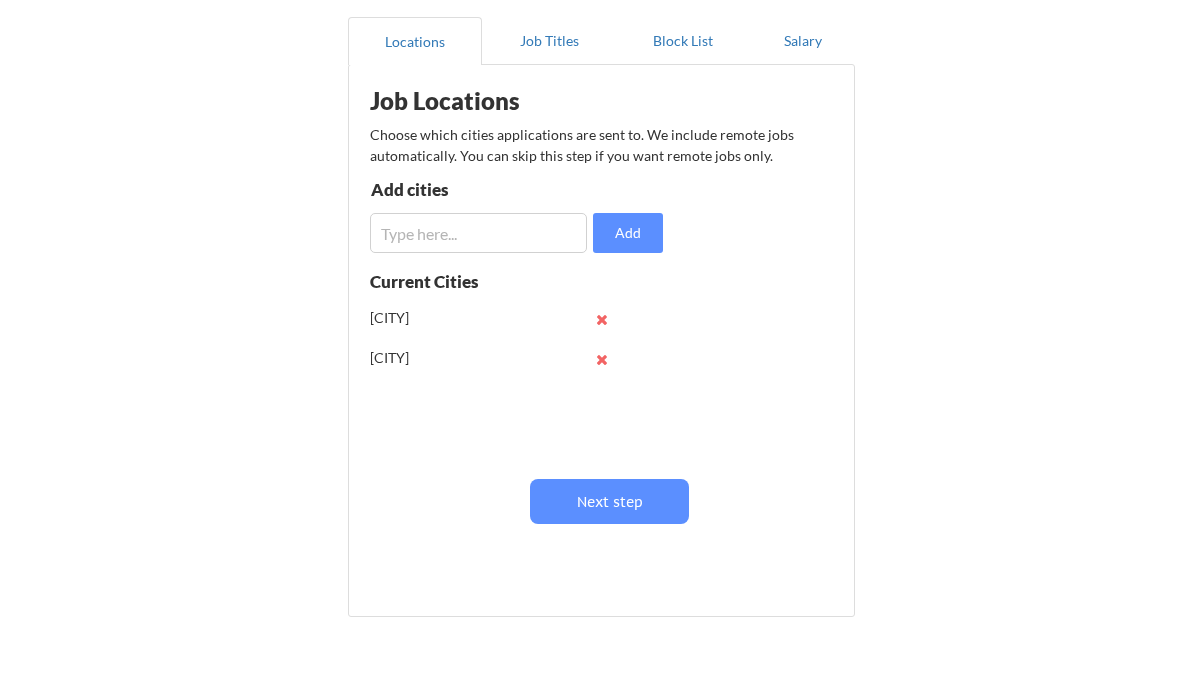 click at bounding box center [478, 233] 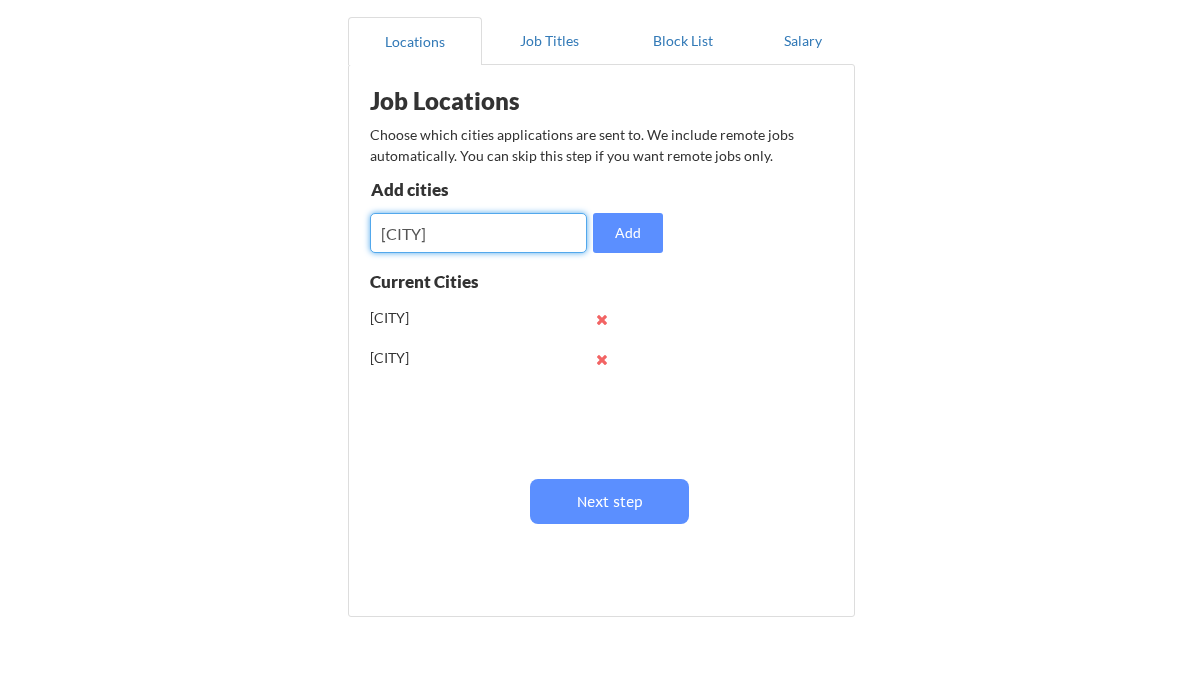 type on "[CITY]" 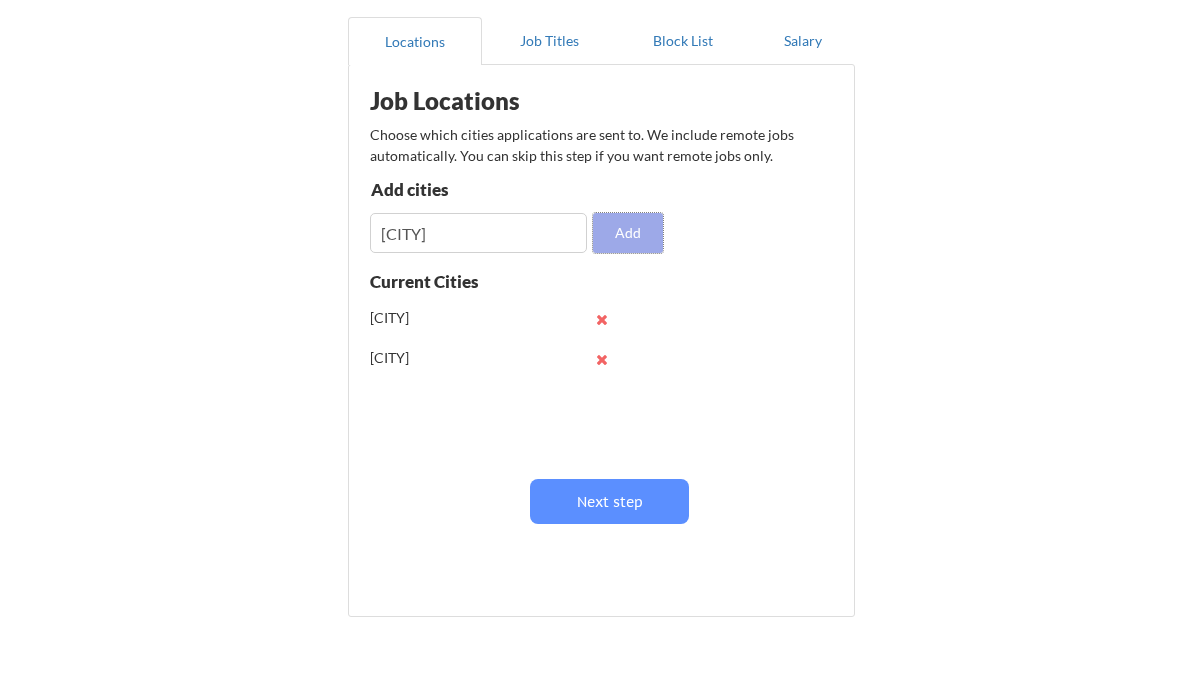 click on "Add" at bounding box center [628, 233] 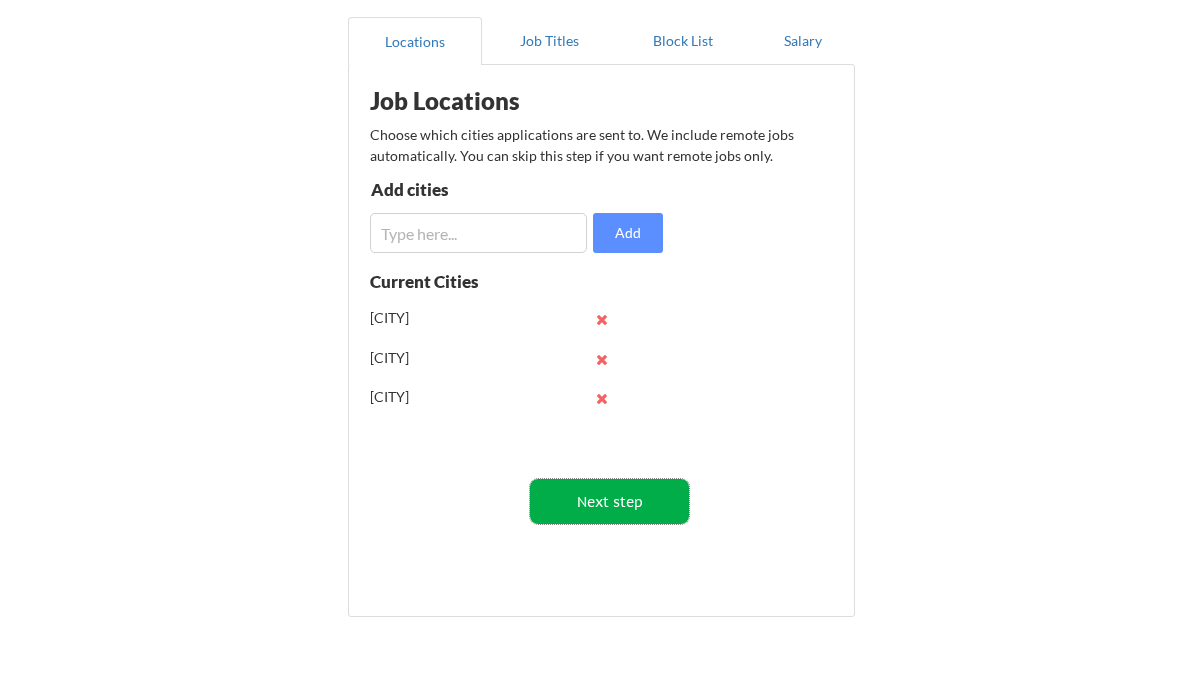 click on "Next step" at bounding box center [609, 501] 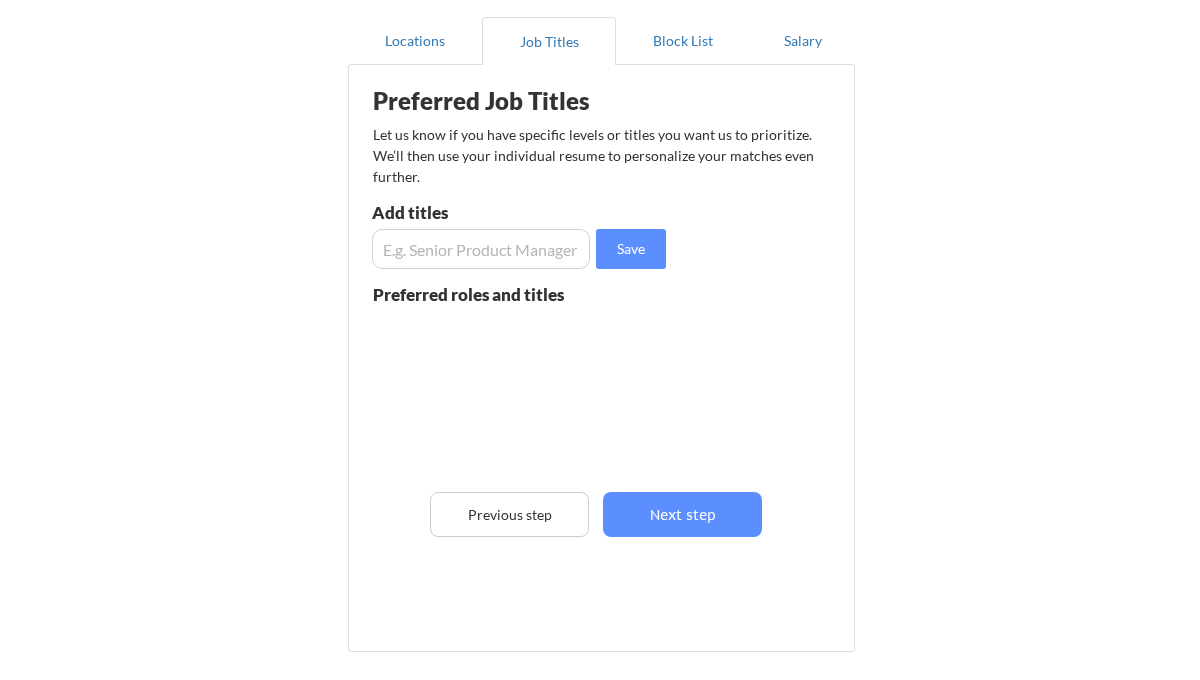 click at bounding box center (481, 249) 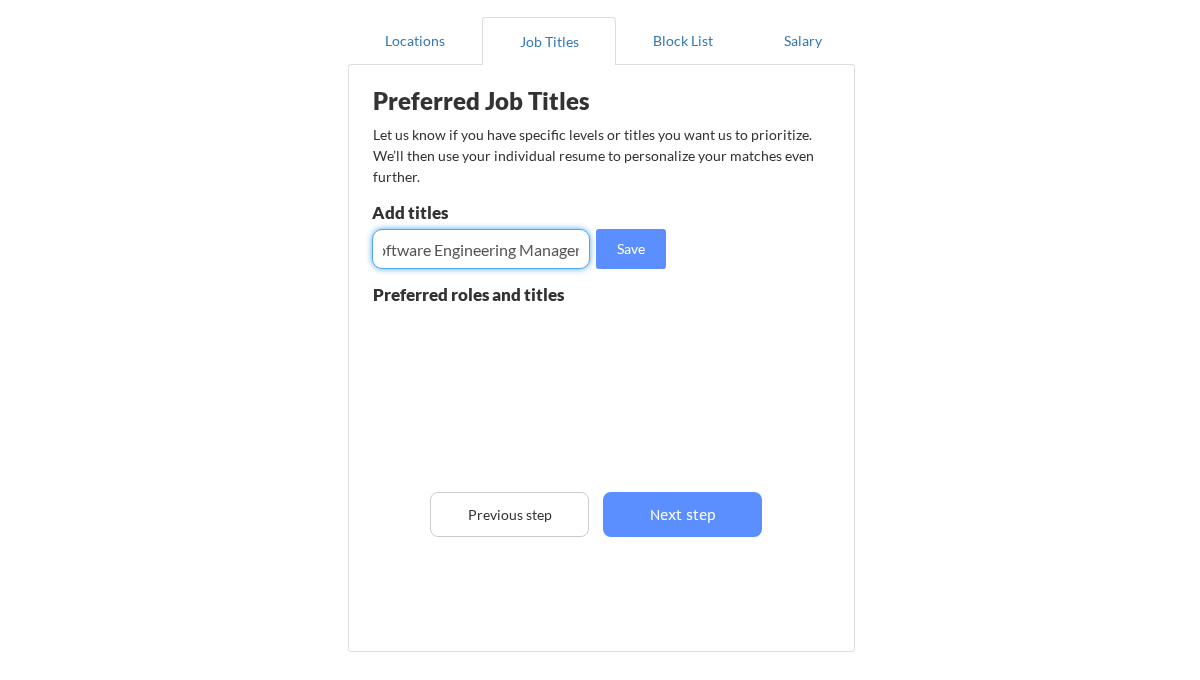 scroll, scrollTop: 0, scrollLeft: 20, axis: horizontal 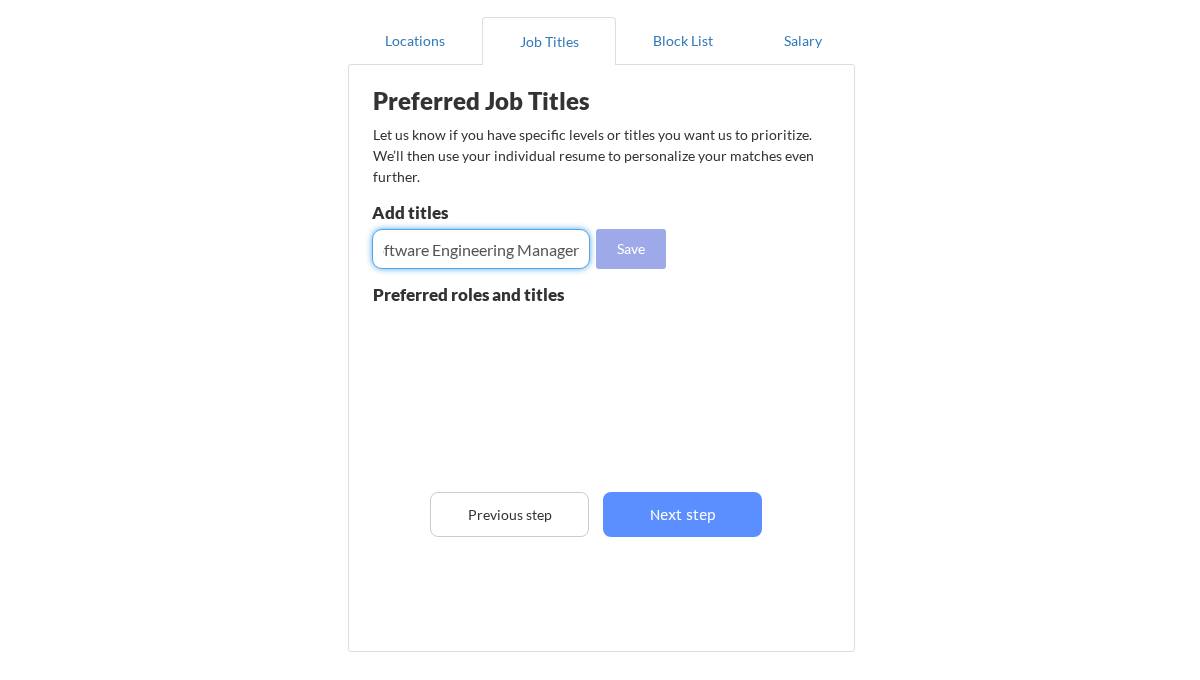 type on "Software Engineering Manager" 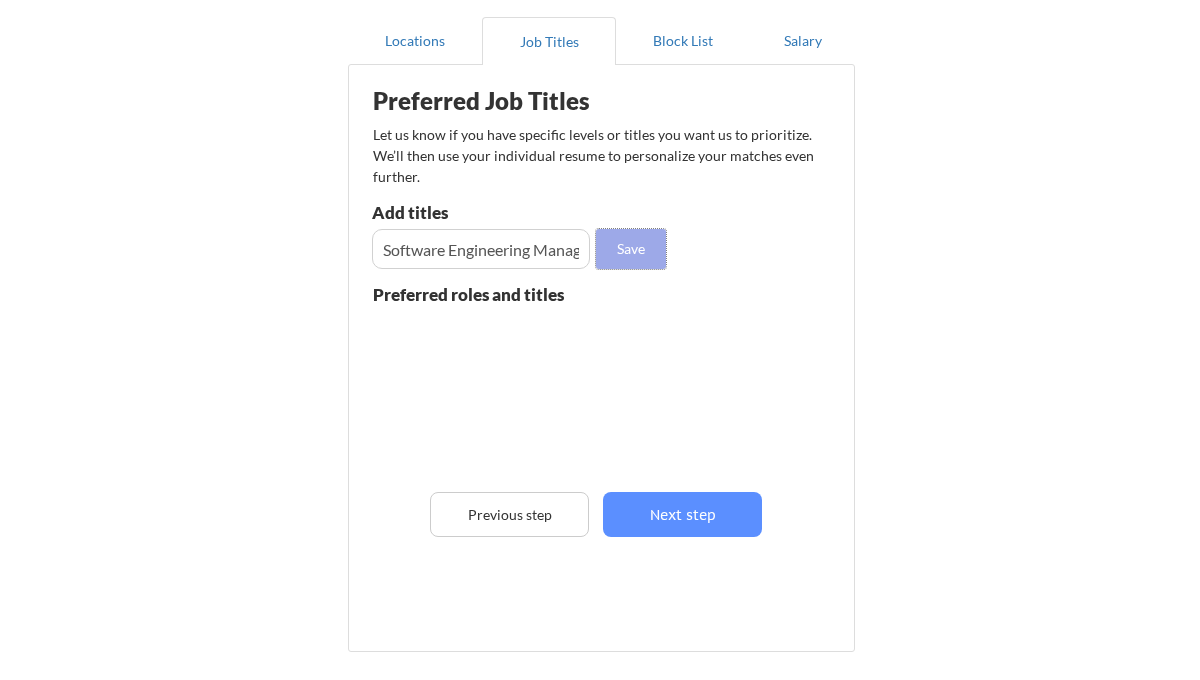 click on "Save" at bounding box center [631, 249] 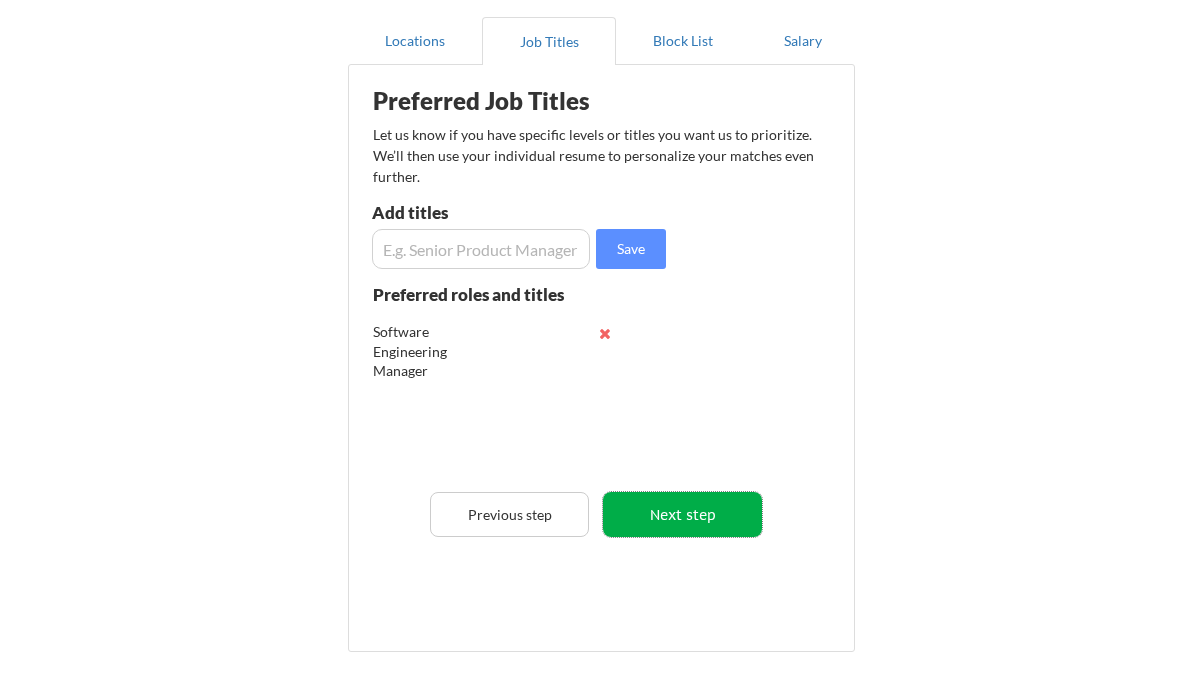 click on "Next step" at bounding box center (682, 514) 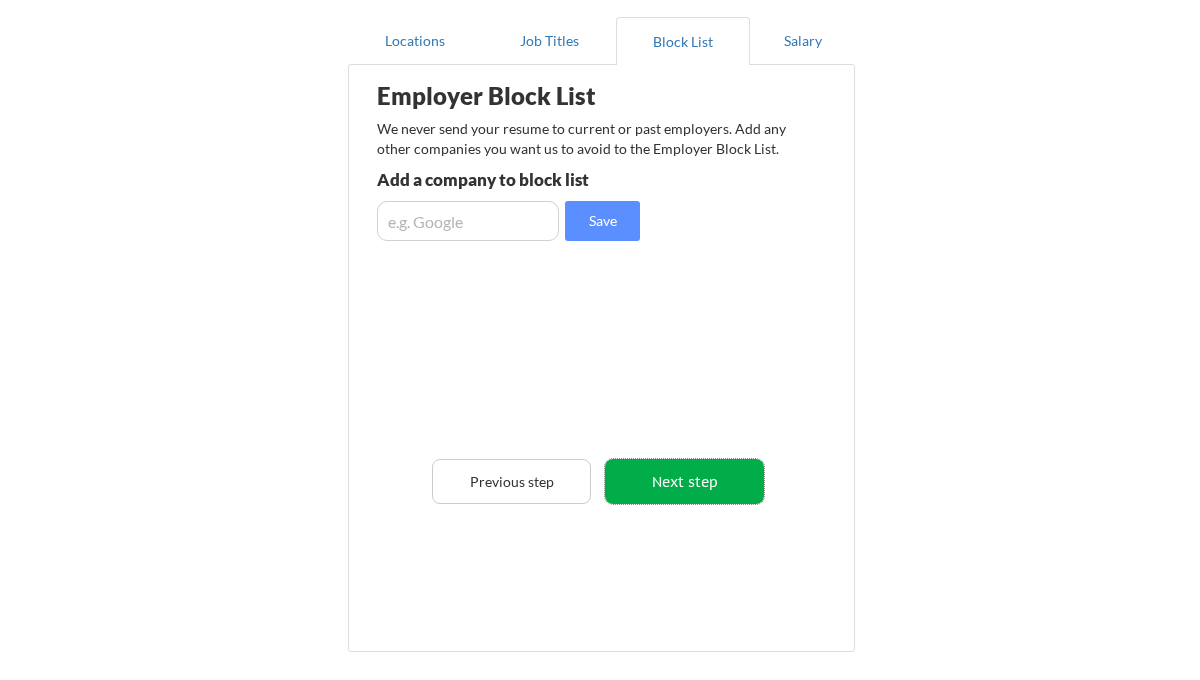 click on "Next step" at bounding box center [684, 481] 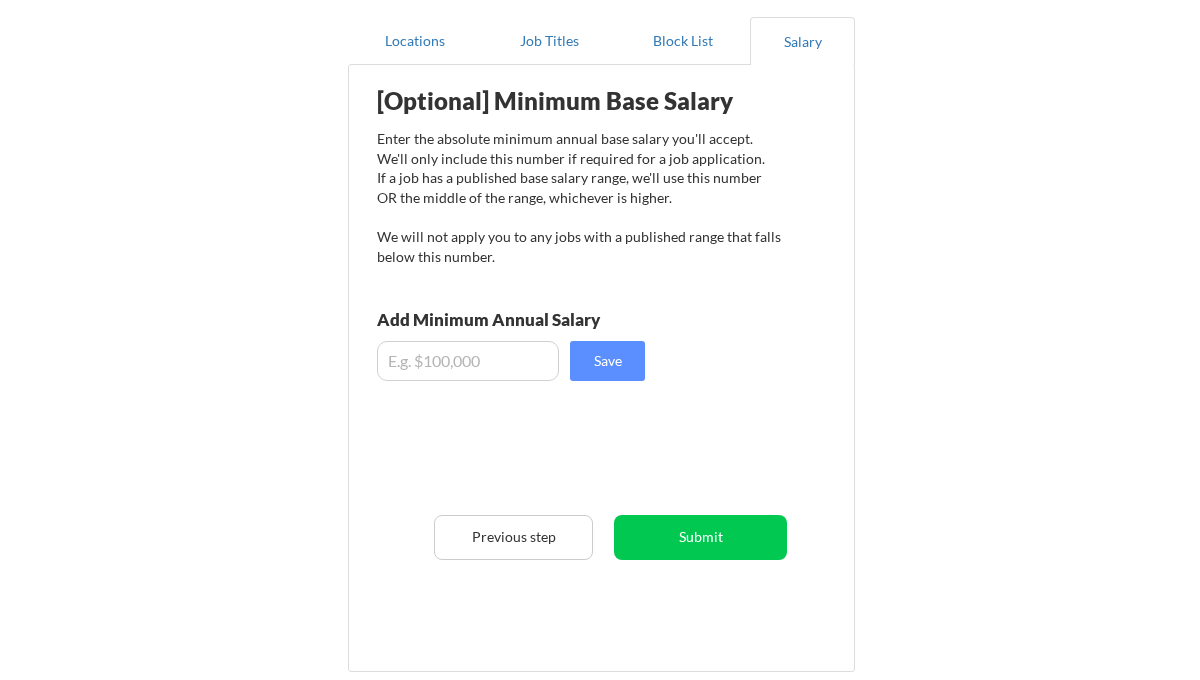 click at bounding box center [468, 361] 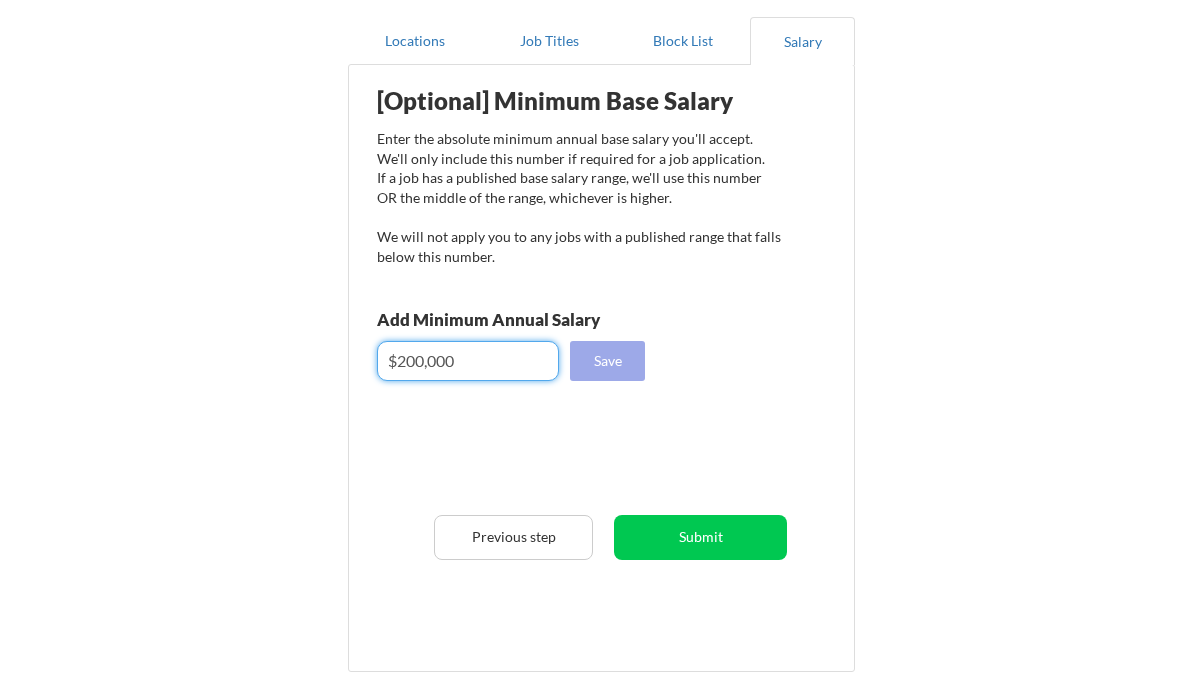 type on "$200,000" 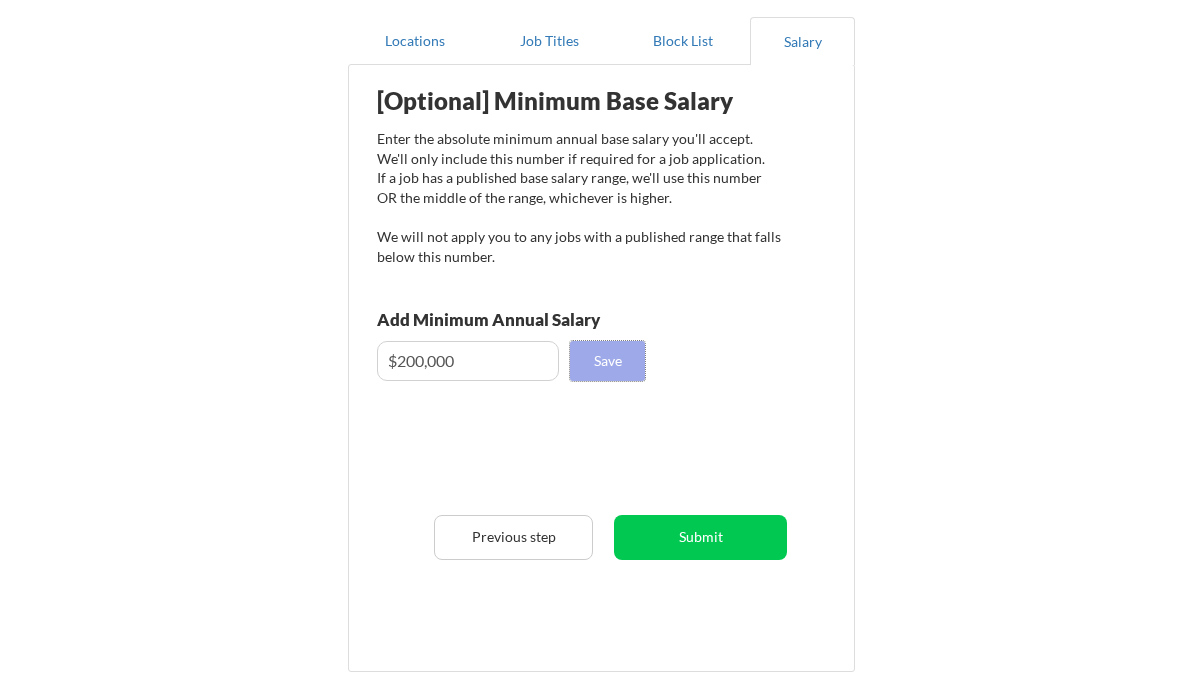 click on "Save" at bounding box center (607, 361) 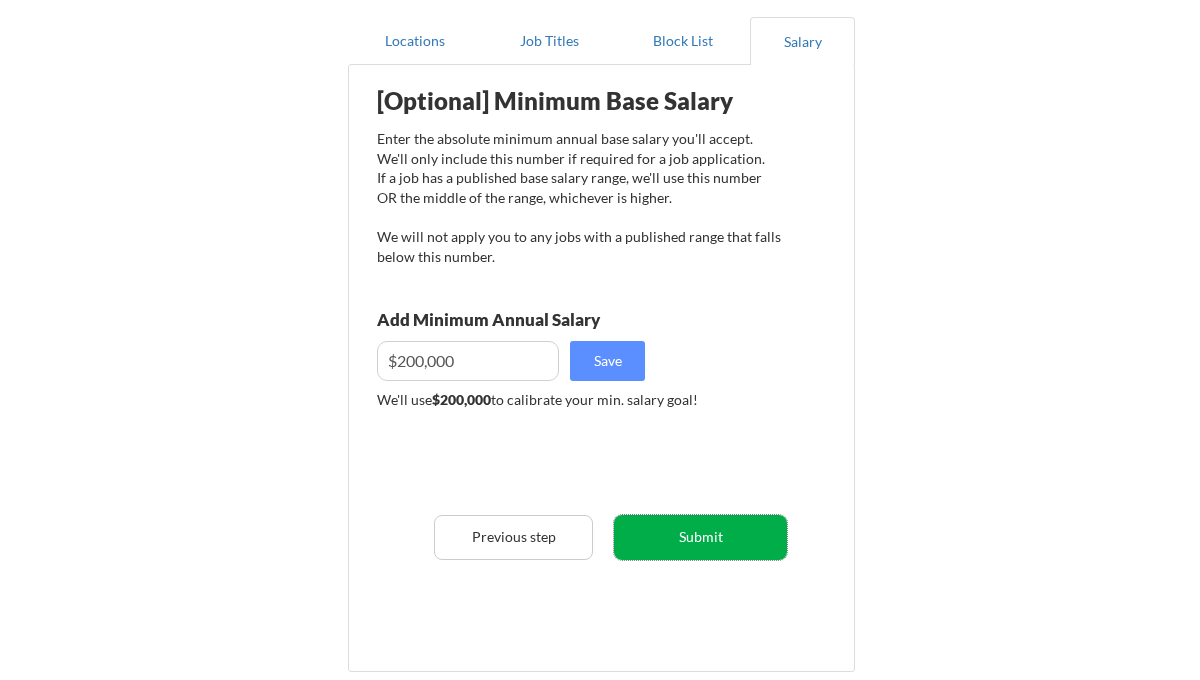 click on "Submit" at bounding box center (700, 537) 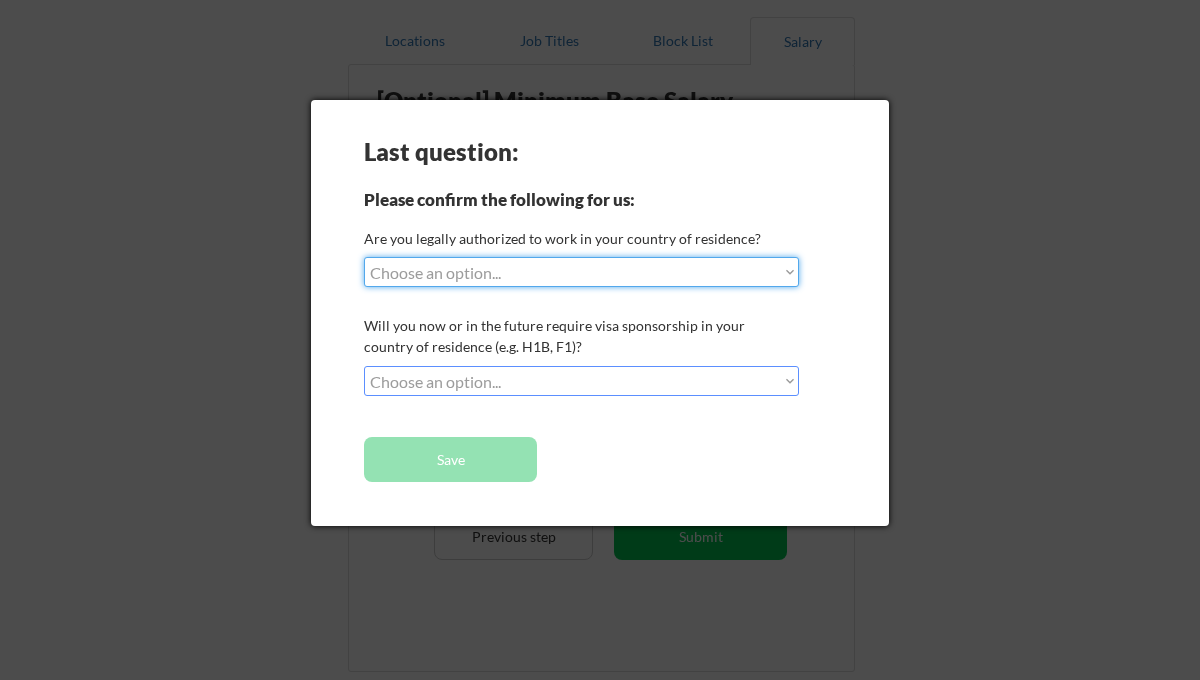 click on "Choose an option... No, I will not need sponsorship Yes, I will need sponsorship" at bounding box center (581, 381) 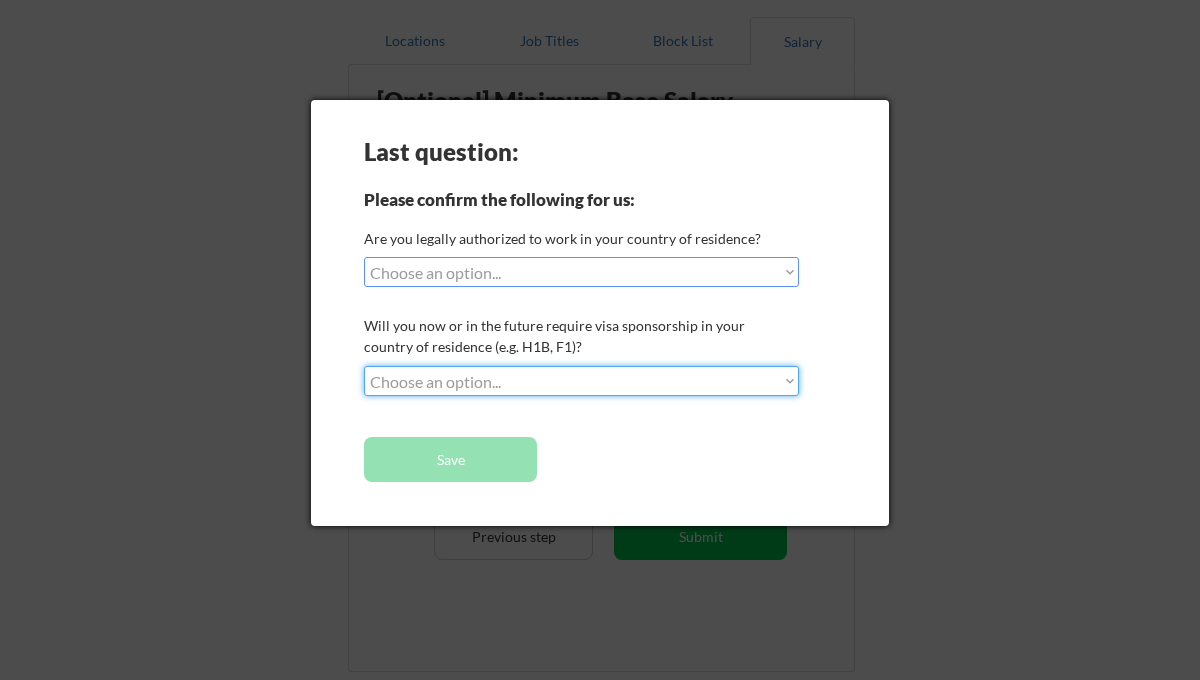 select on ""yes__i_will_need_sponsorship"" 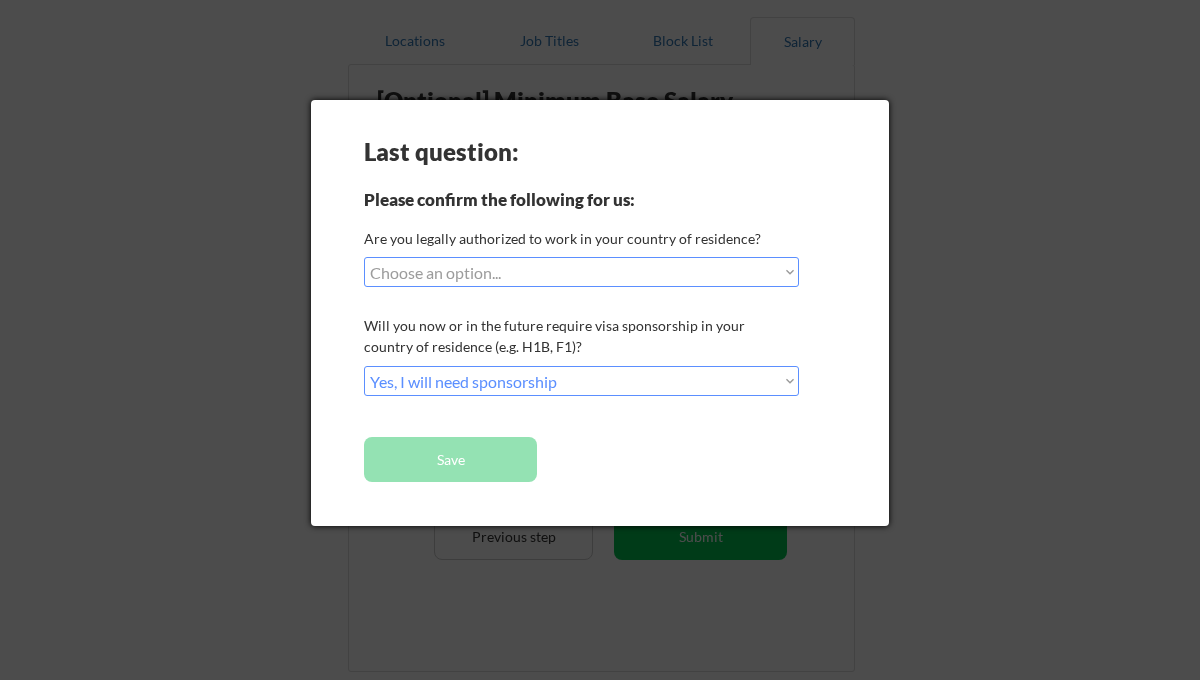 click on "Choose an option... Yes, I am a US Citizen Yes, I am a Canadian Citizen Yes, I am a US Green Card Holder Yes, I am an Other Permanent Resident Yes, I am here on a visa (H1B, OPT, etc.) No, I am not (yet) authorized" at bounding box center [581, 272] 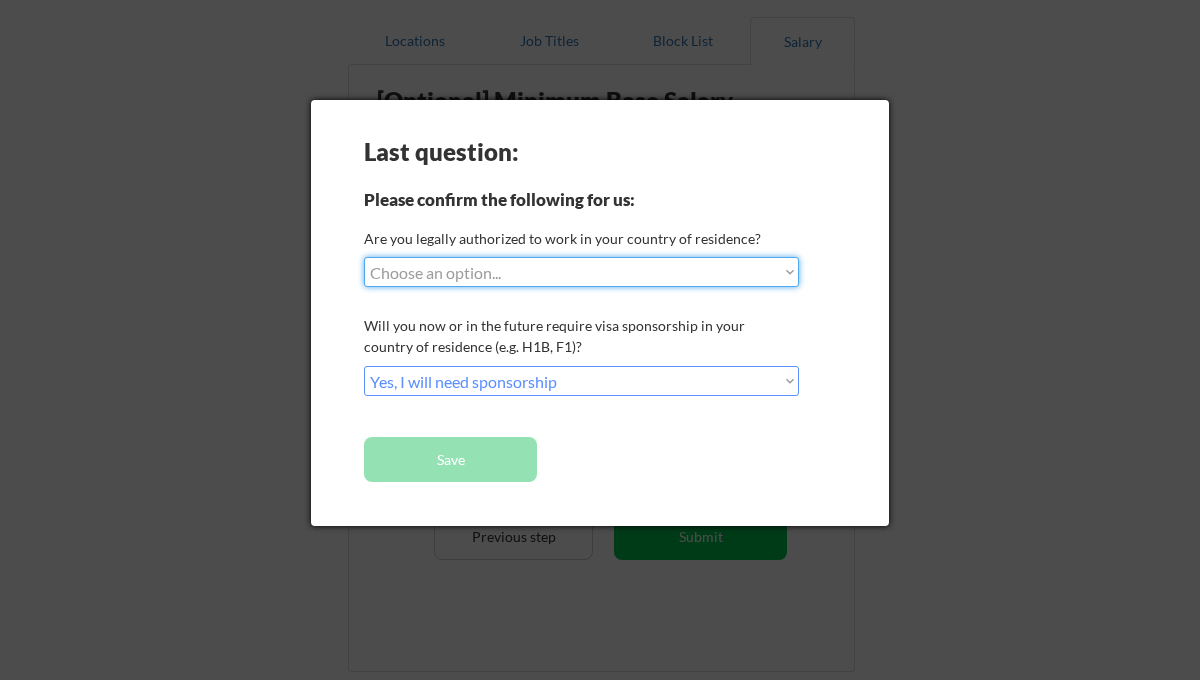 select on ""yes__i_am_here_on_a_visa__h1b__opt__etc__"" 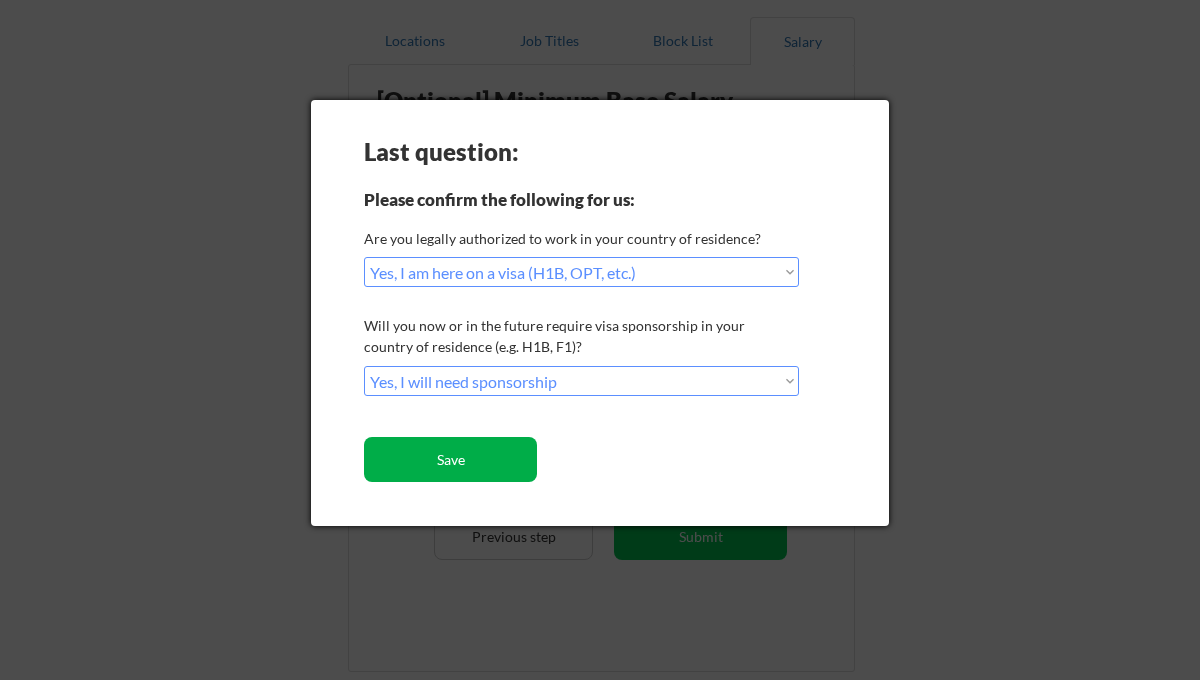 click on "Save" at bounding box center (450, 459) 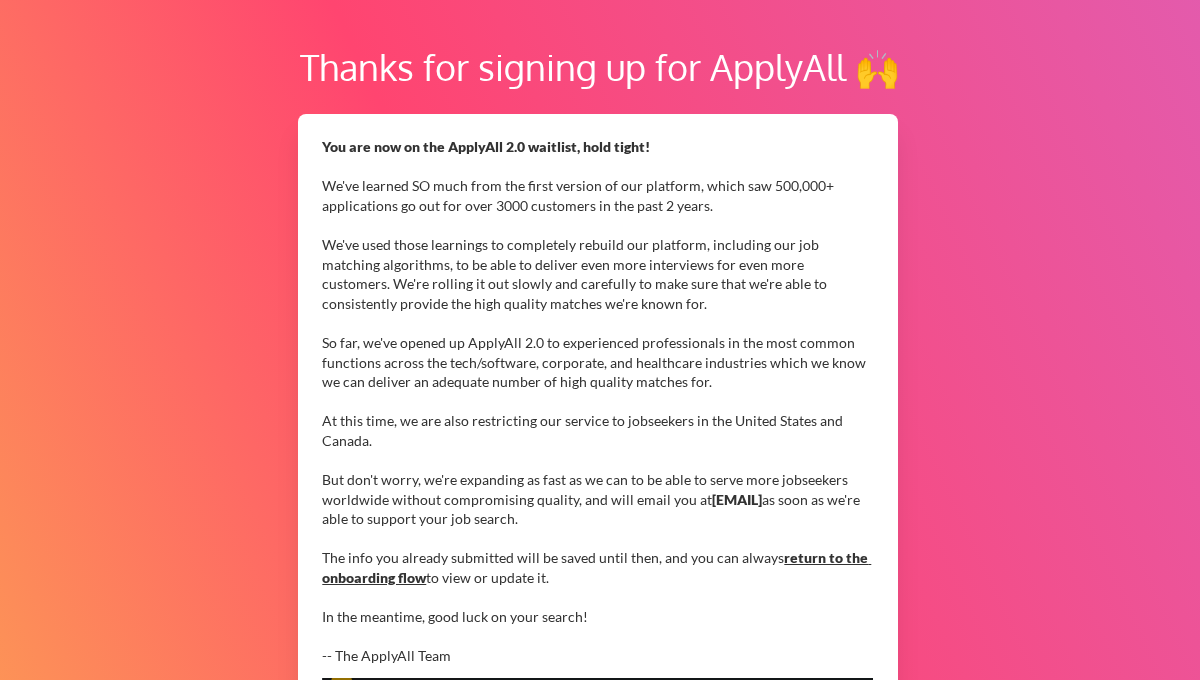 scroll, scrollTop: 0, scrollLeft: 0, axis: both 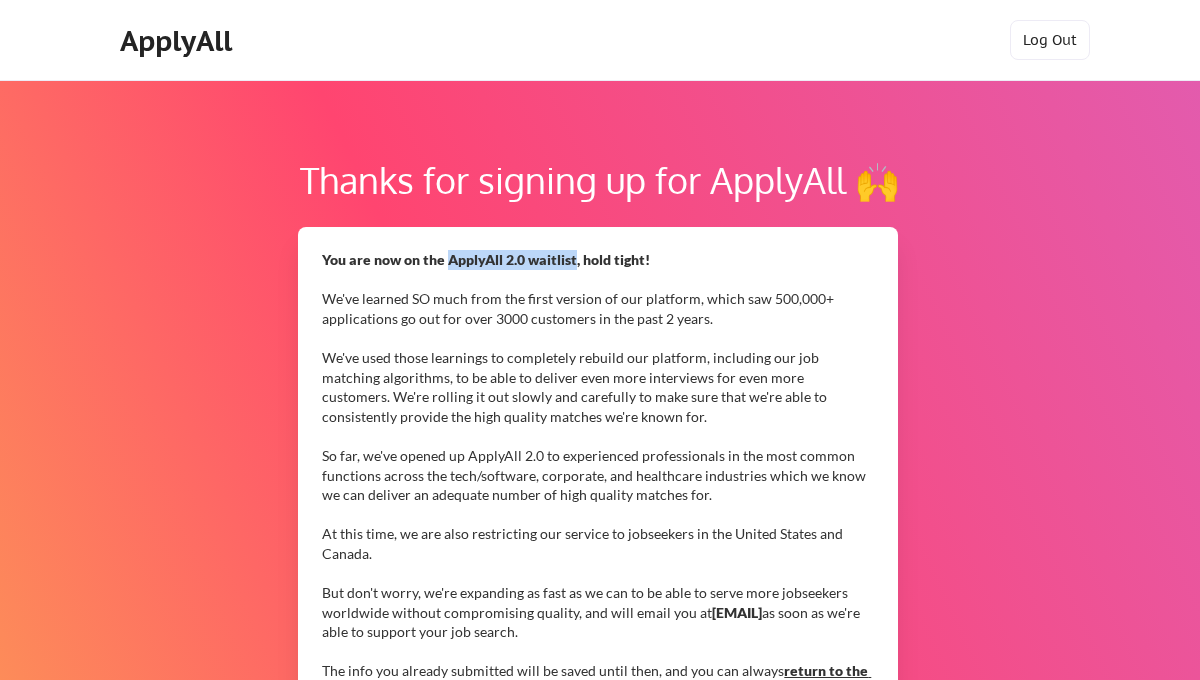 drag, startPoint x: 447, startPoint y: 261, endPoint x: 574, endPoint y: 263, distance: 127.01575 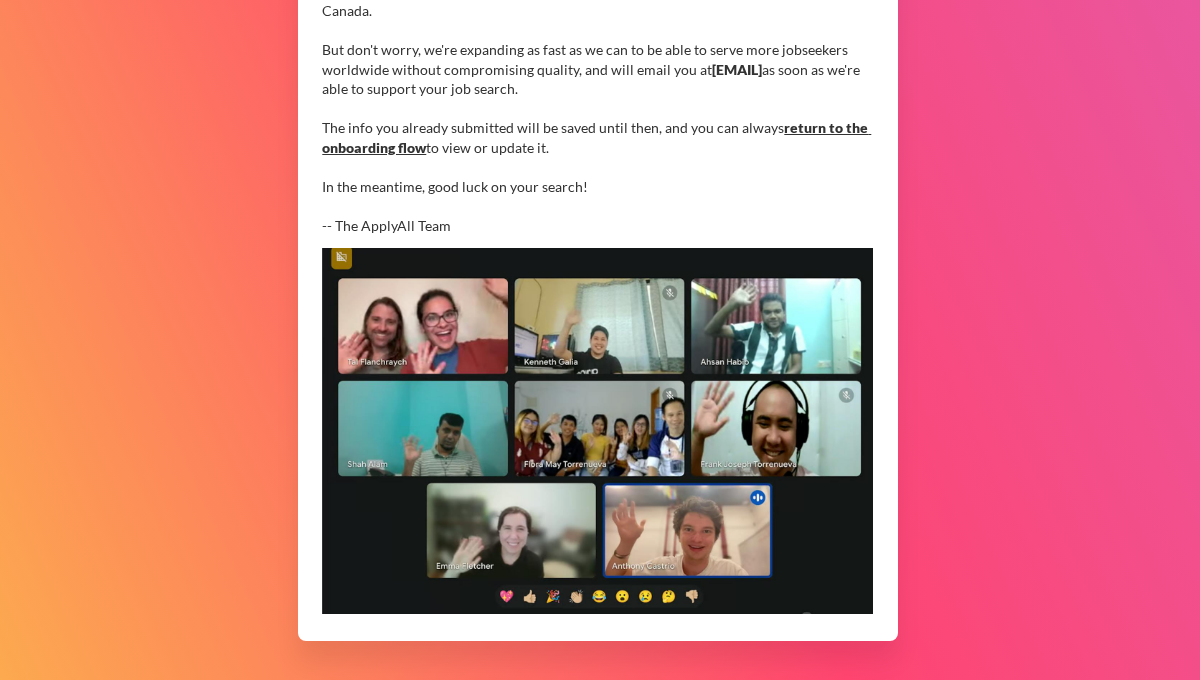 scroll, scrollTop: 537, scrollLeft: 0, axis: vertical 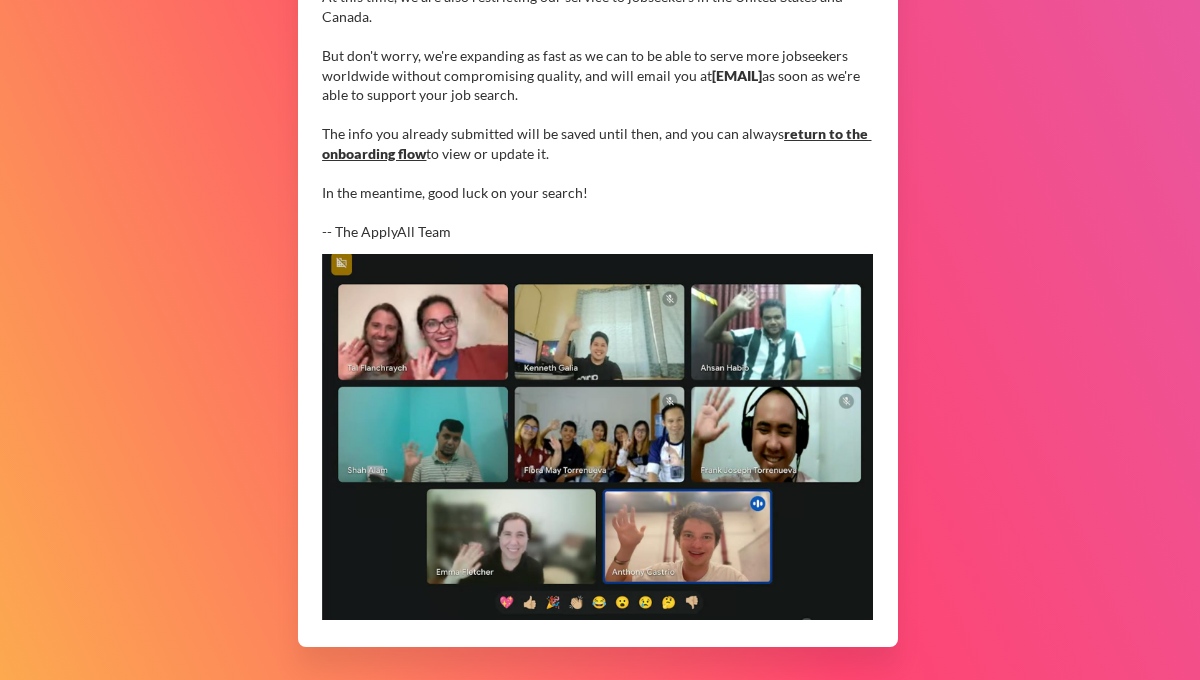 click on "return to the onboarding flow" at bounding box center (596, 143) 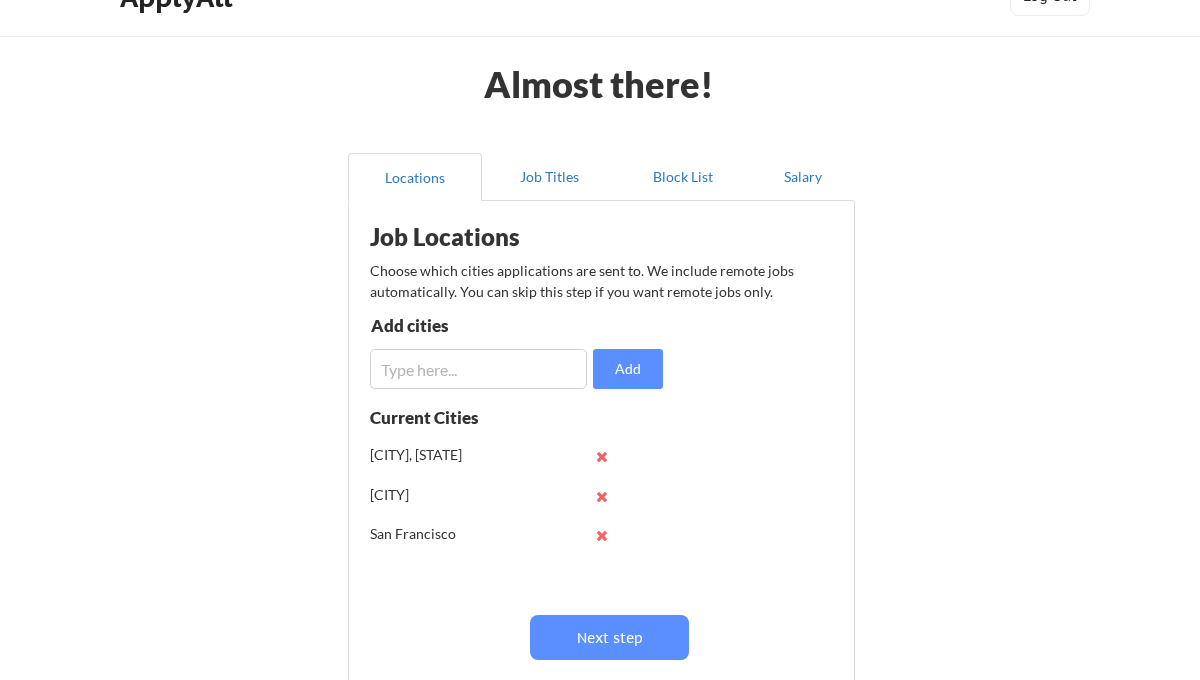 scroll, scrollTop: 0, scrollLeft: 0, axis: both 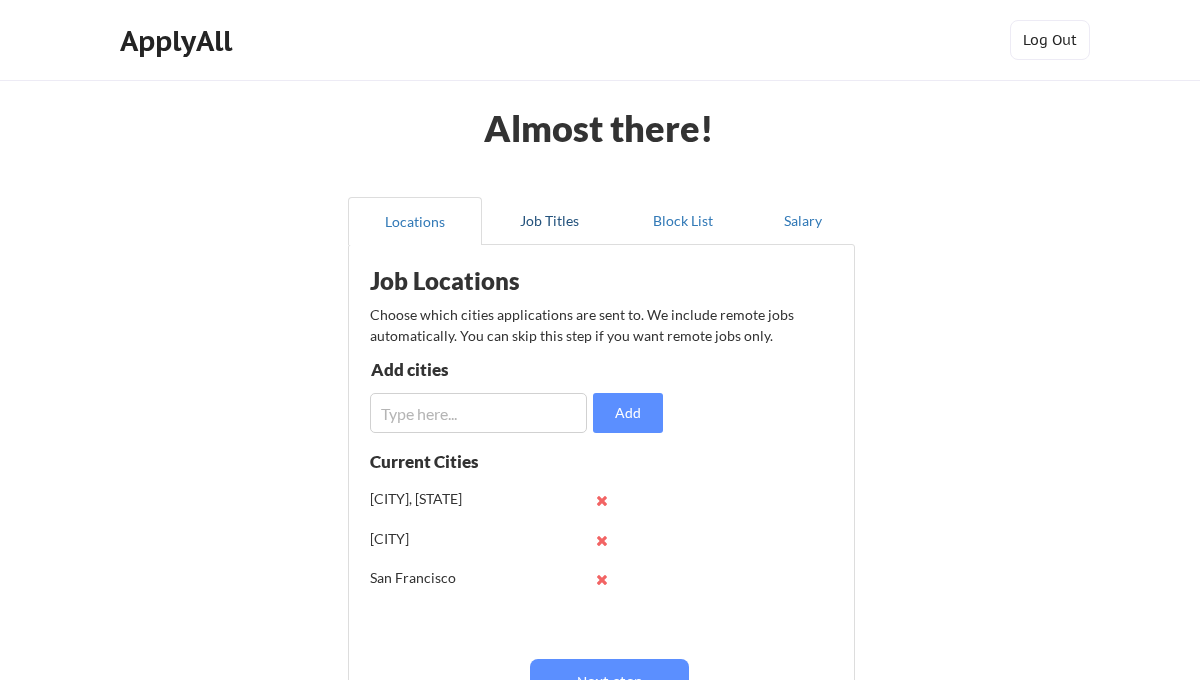 click on "Job Titles" at bounding box center (549, 221) 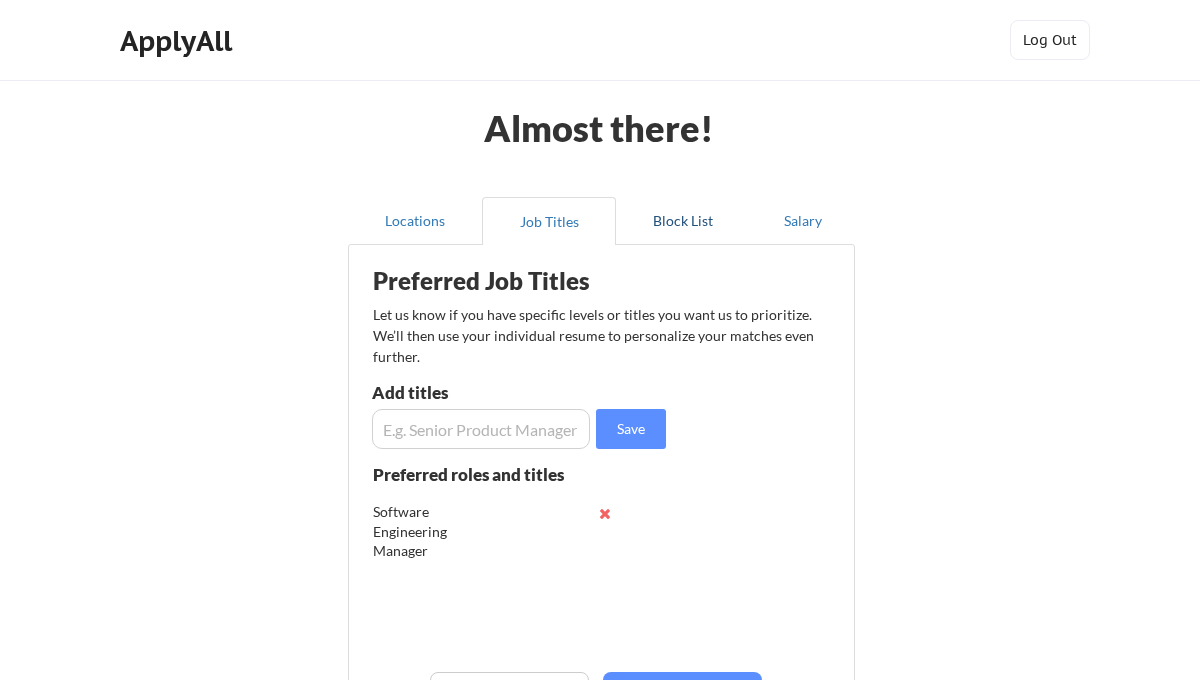 click on "Block List" at bounding box center (683, 221) 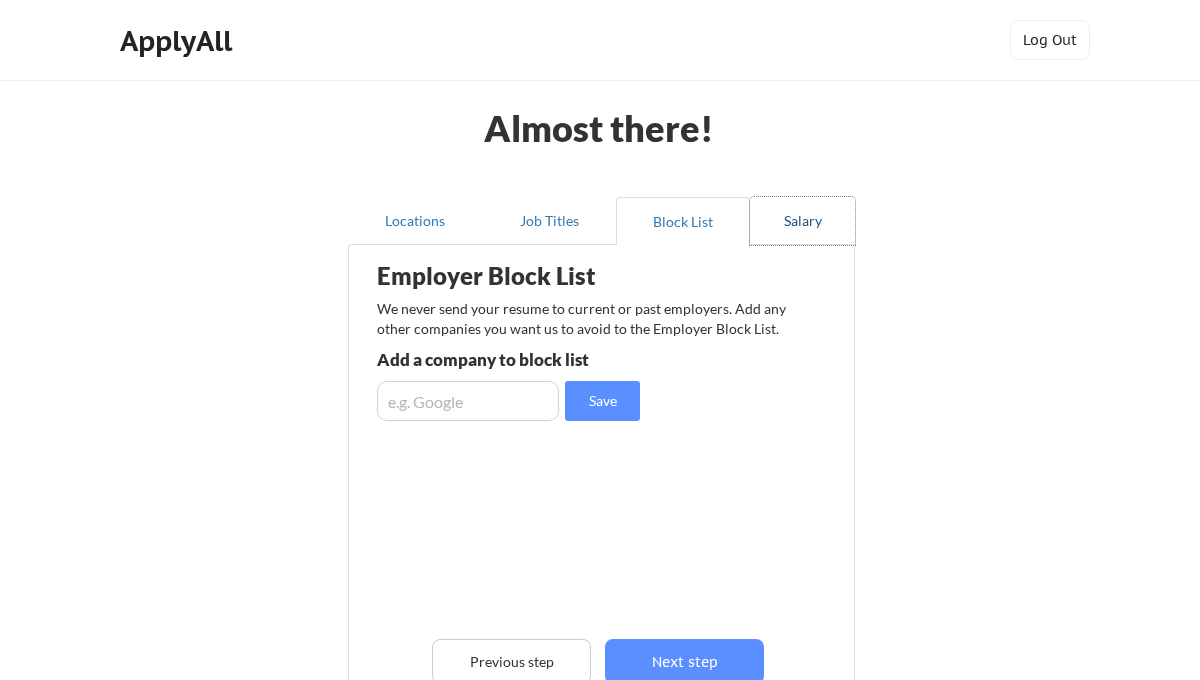 click on "Salary" at bounding box center [802, 221] 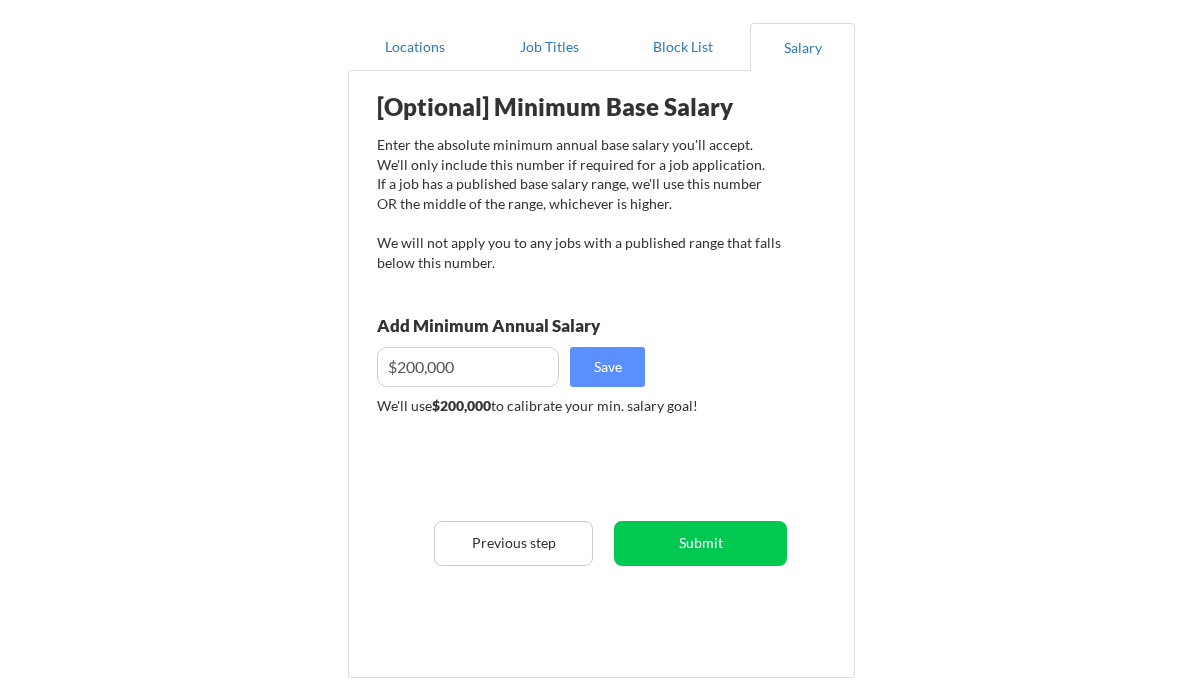 scroll, scrollTop: 355, scrollLeft: 0, axis: vertical 